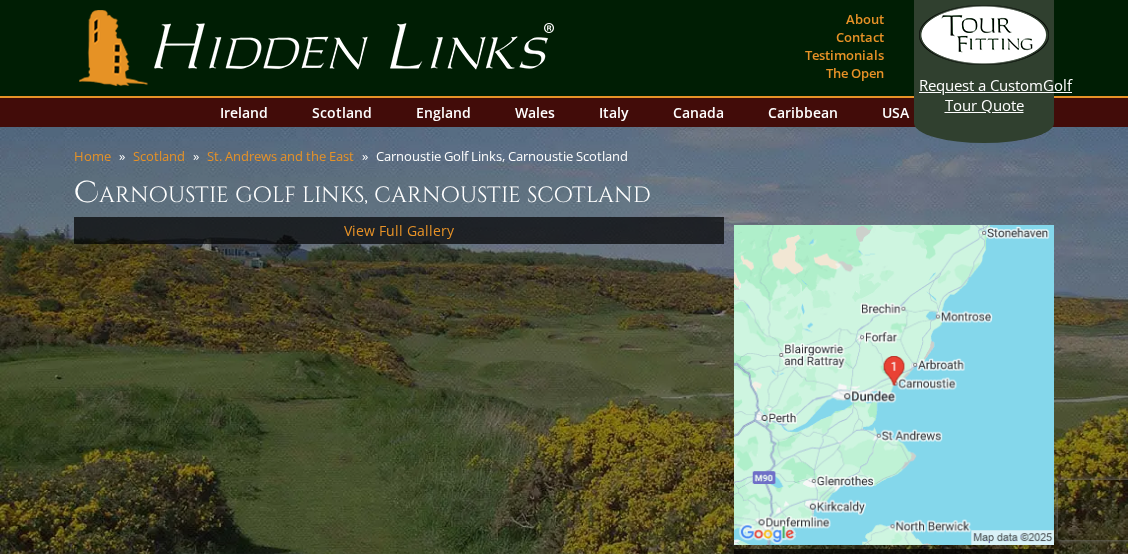 scroll, scrollTop: 0, scrollLeft: 0, axis: both 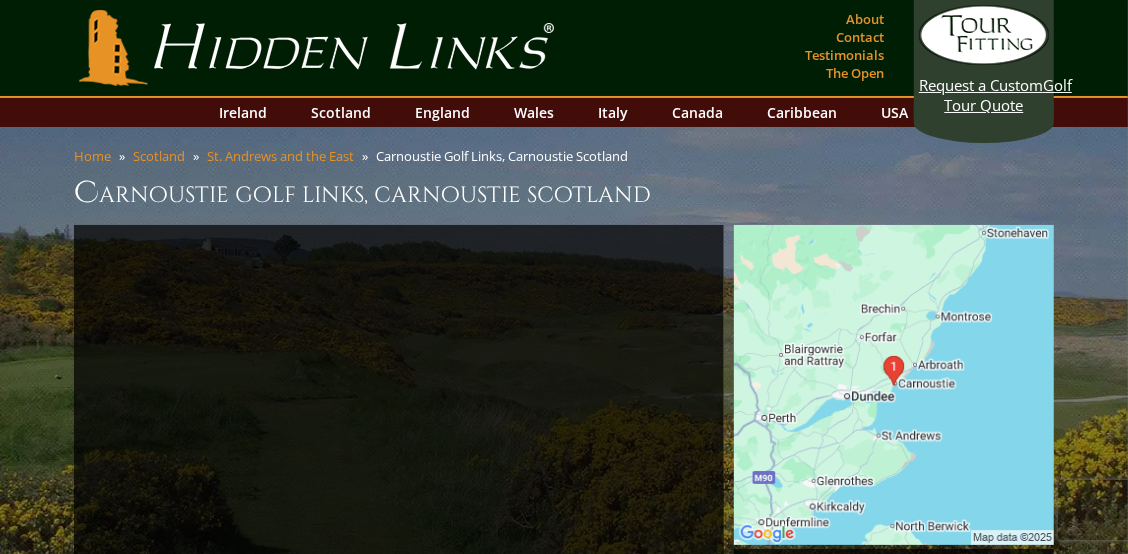 click on "Home [CITY] [STREET]. [CITY] and the East [CITY] Links, [CITY] [STATE]                      [CITY] Links, [CITY] [STATE]
Previous Next
Next" at bounding box center [564, 1393] 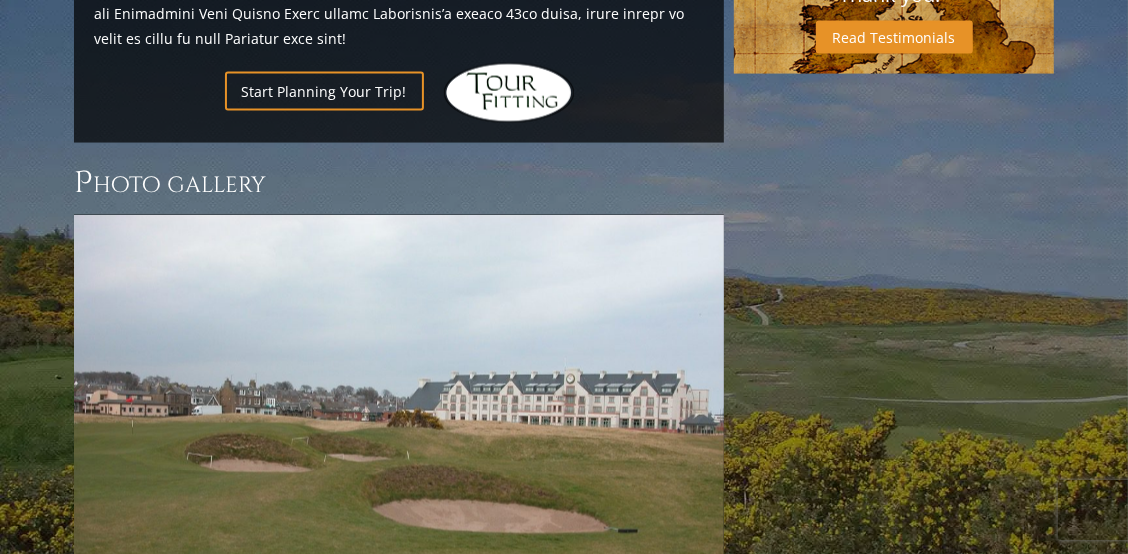 scroll, scrollTop: 1760, scrollLeft: 0, axis: vertical 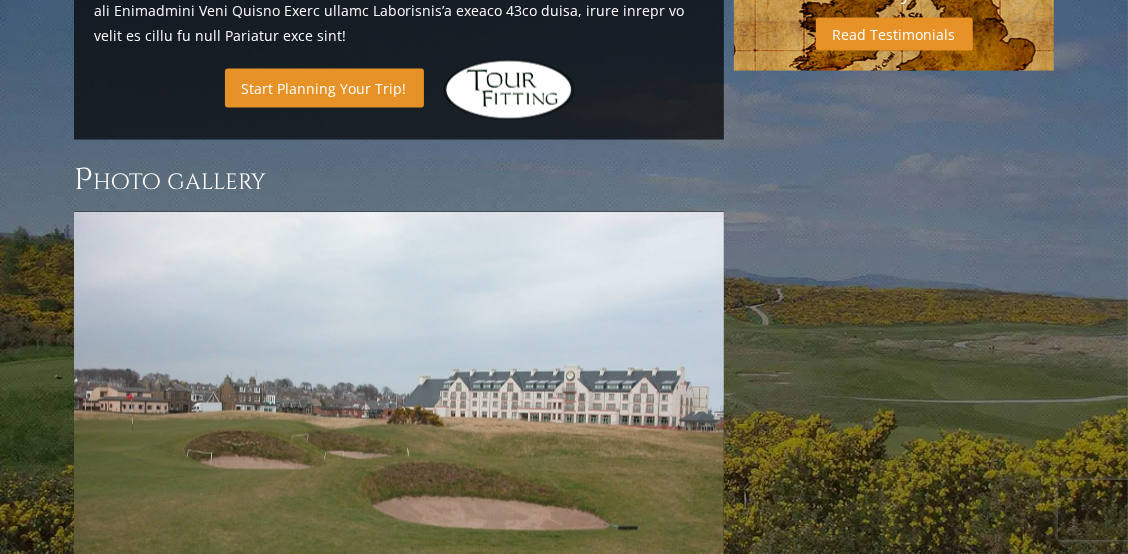click on "Start Planning Your Trip!" at bounding box center (324, 88) 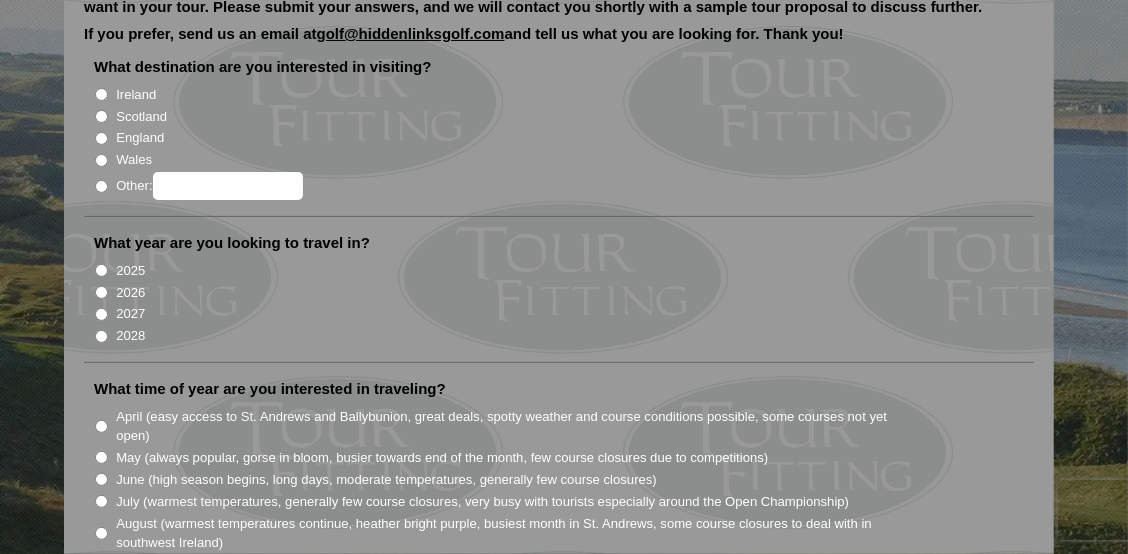 scroll, scrollTop: 200, scrollLeft: 0, axis: vertical 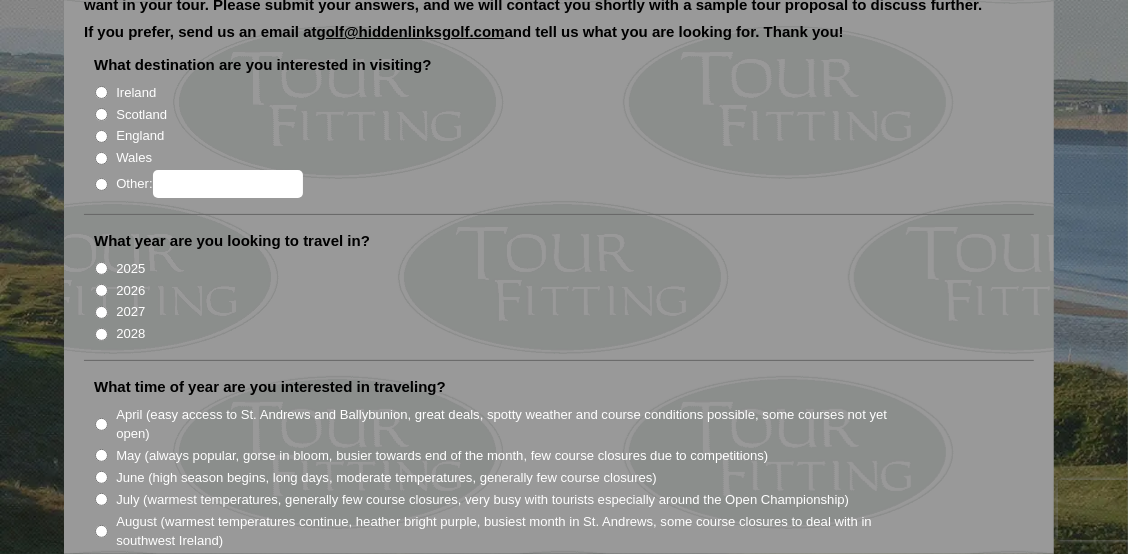 click on "Scotland" at bounding box center (101, 114) 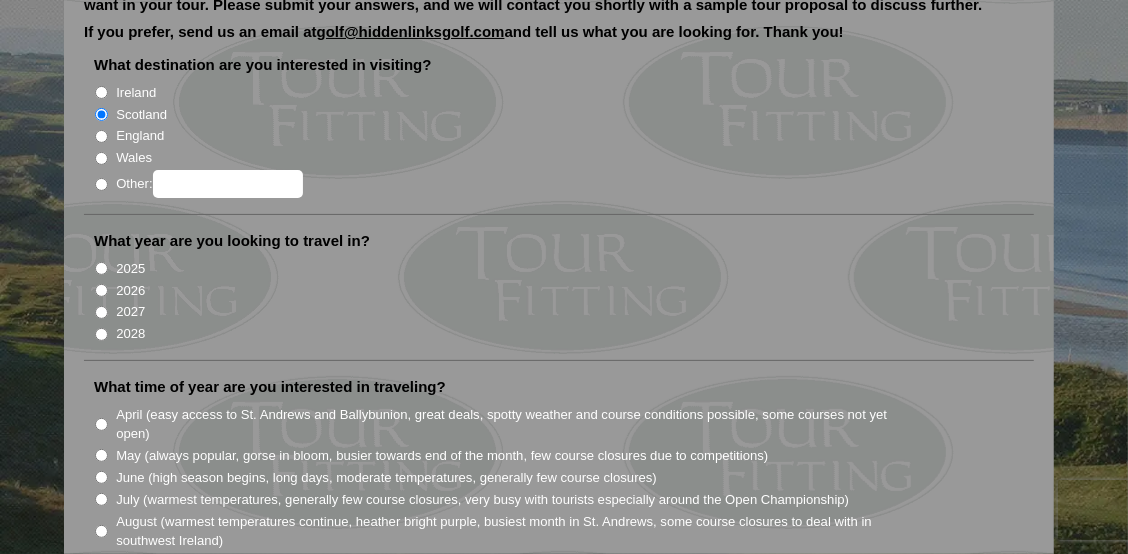 click on "2026" at bounding box center (101, 290) 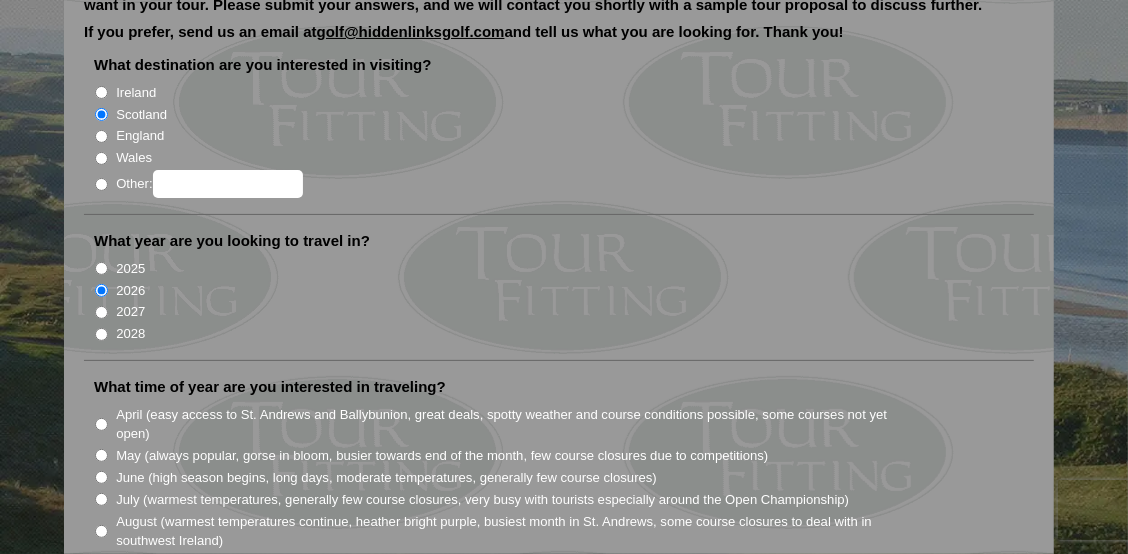 click on "2027" at bounding box center (101, 312) 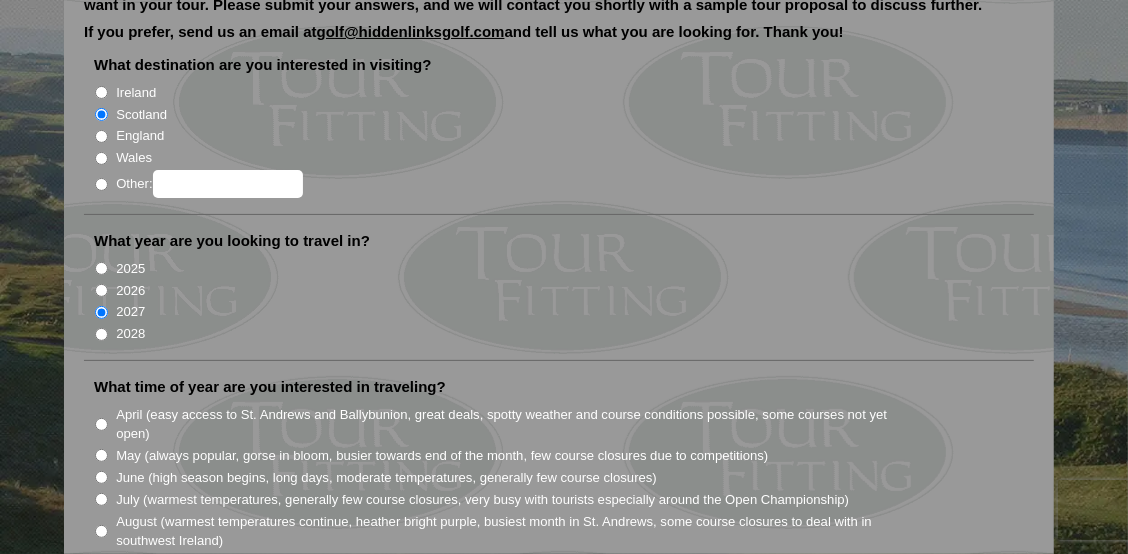 click on "2028" at bounding box center (101, 334) 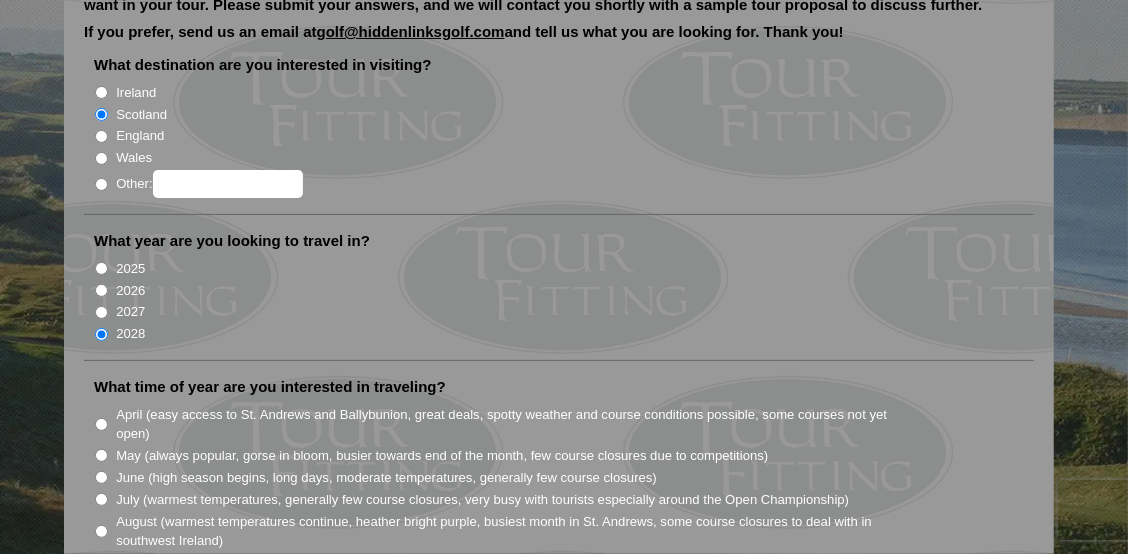 click on "2025" at bounding box center [101, 268] 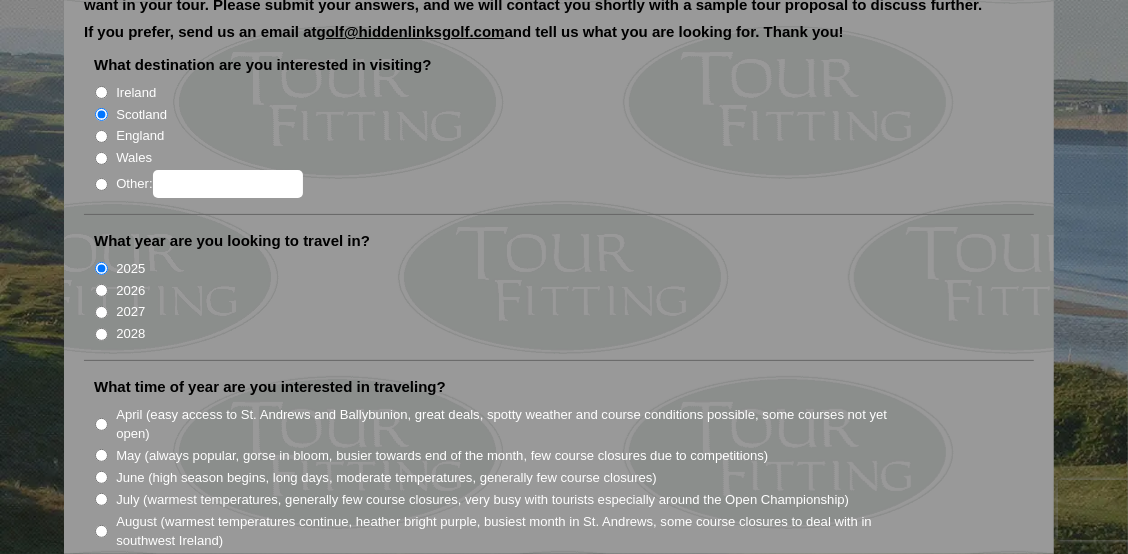 click on "2026" at bounding box center [101, 290] 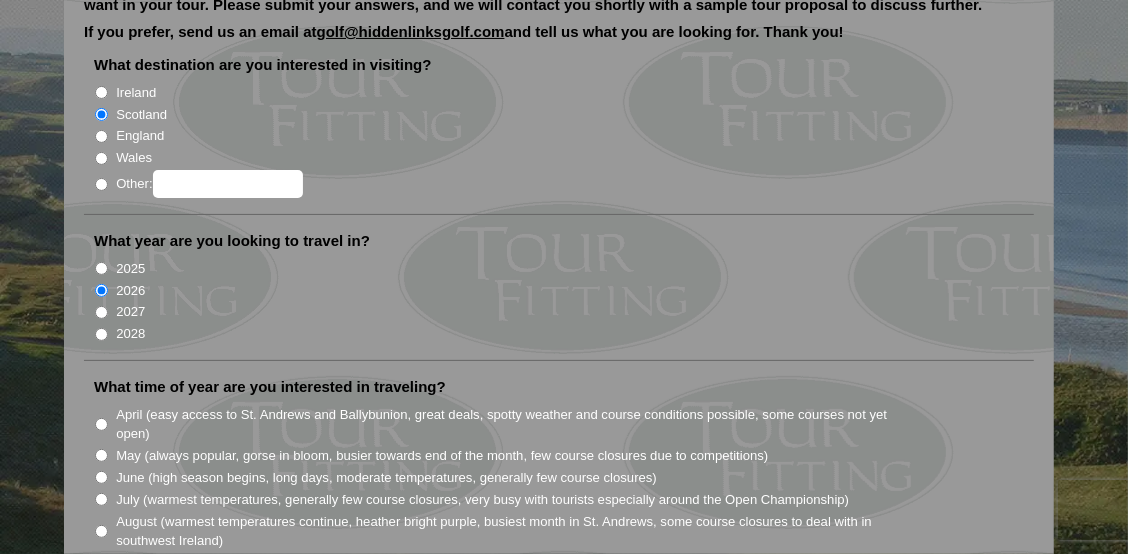 click on "2027" at bounding box center (101, 312) 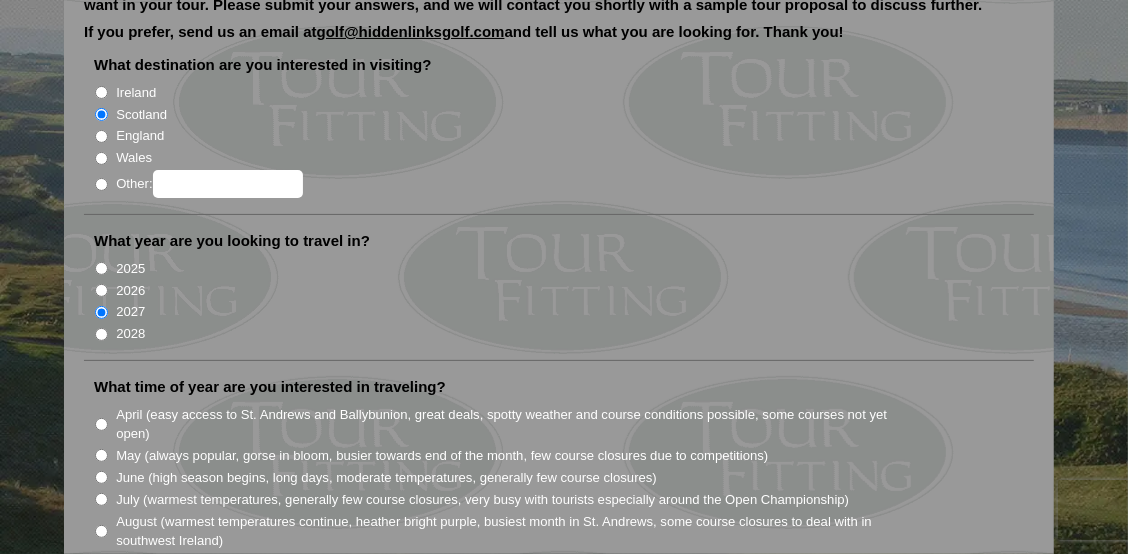 click on "2028" at bounding box center (101, 334) 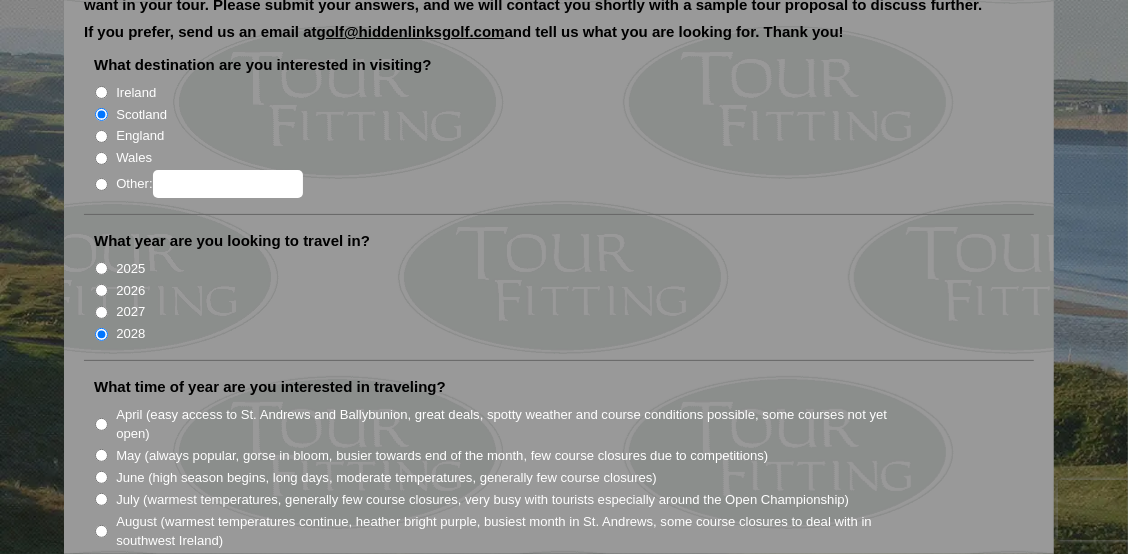click on "2025" at bounding box center [101, 268] 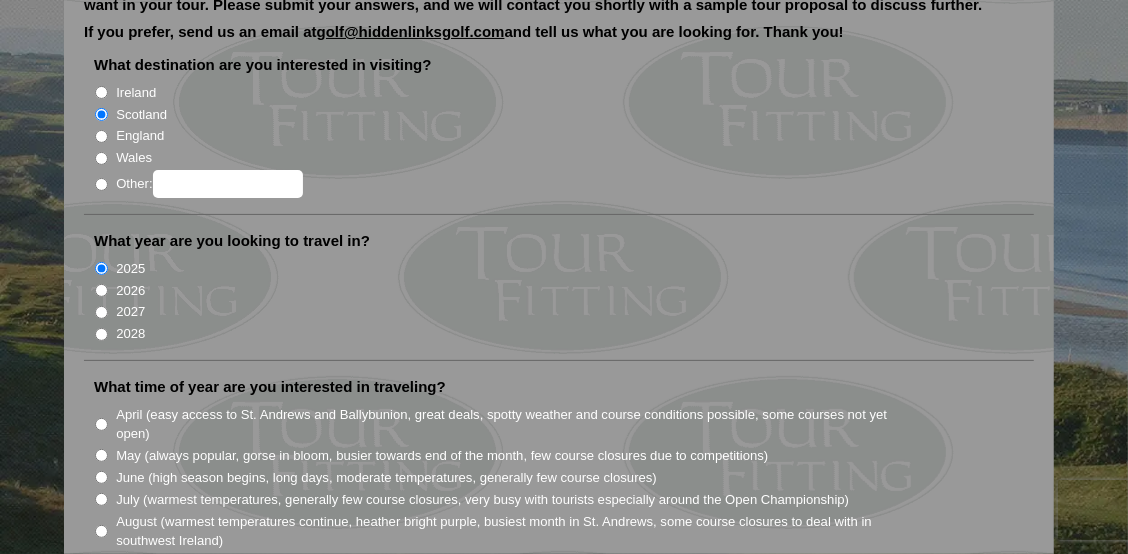 click on "2026" at bounding box center (101, 290) 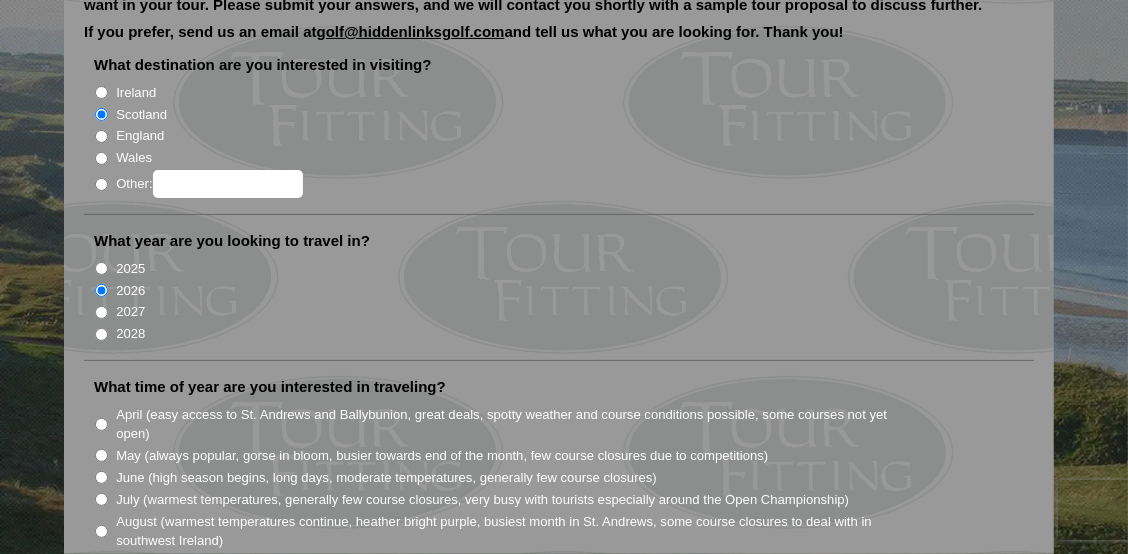 click on "2027" at bounding box center [101, 312] 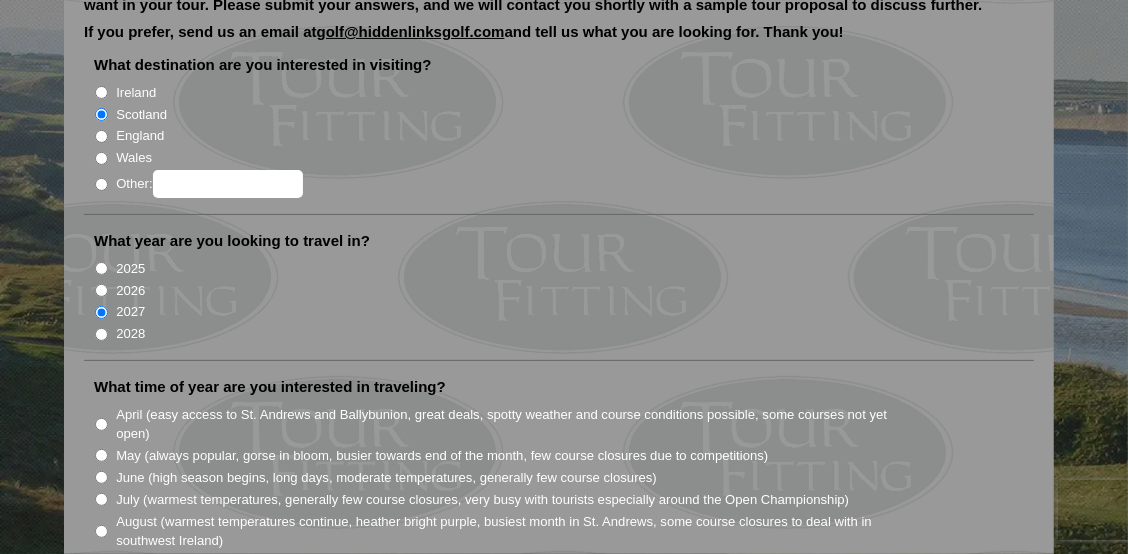 click on "2026" at bounding box center [101, 290] 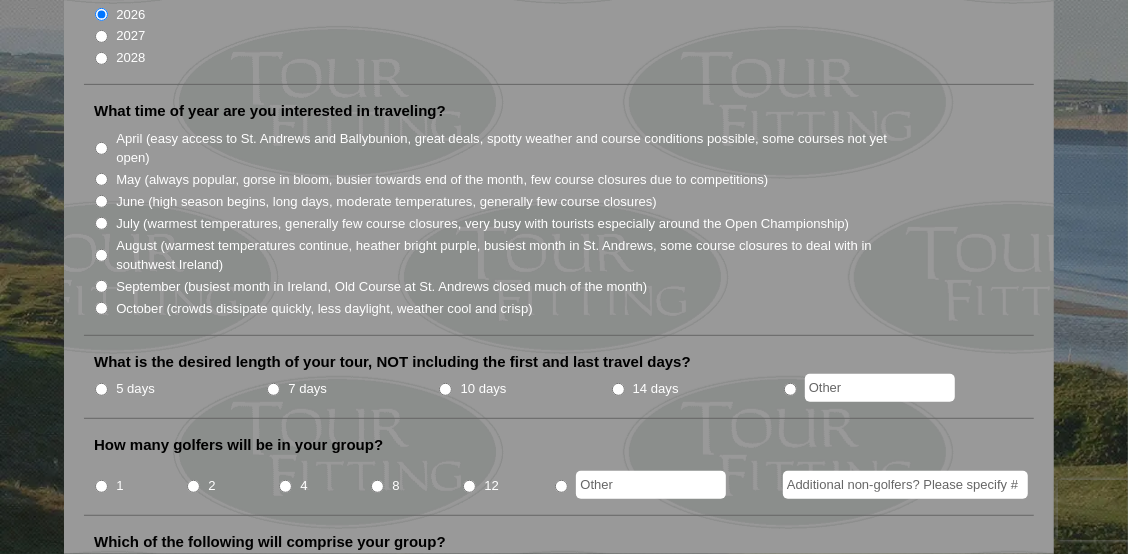 scroll, scrollTop: 480, scrollLeft: 0, axis: vertical 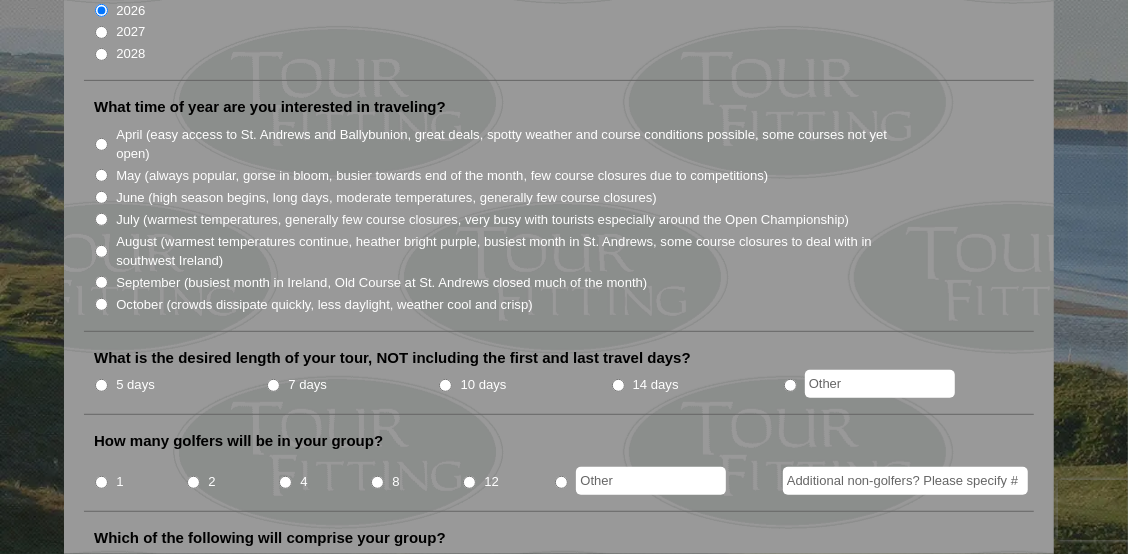 click on "May (always popular, gorse in bloom, busier towards end of the month, few course closures due to competitions)" at bounding box center (101, 175) 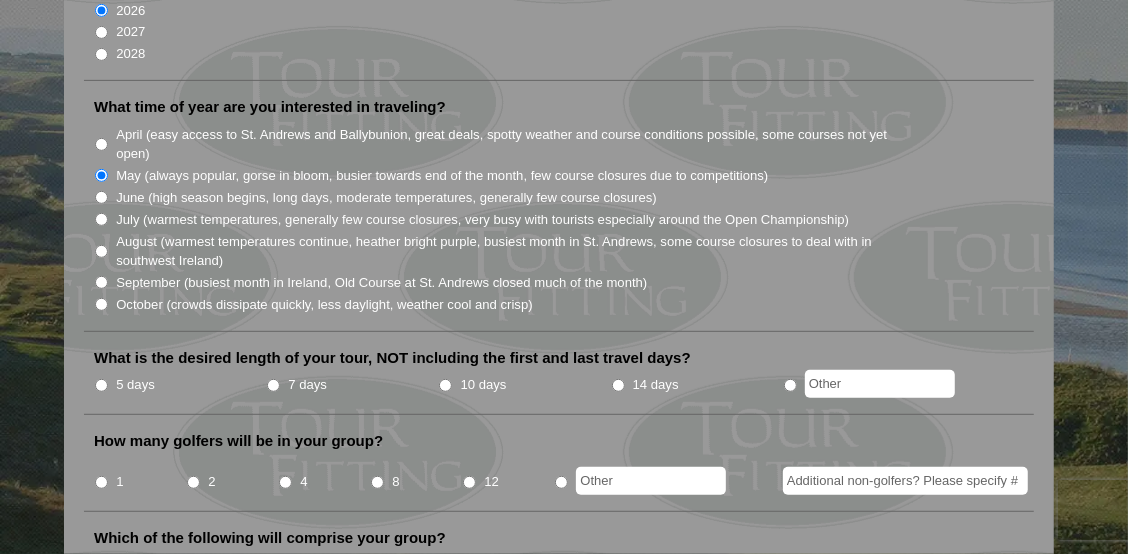 click on "5 days" at bounding box center [101, 385] 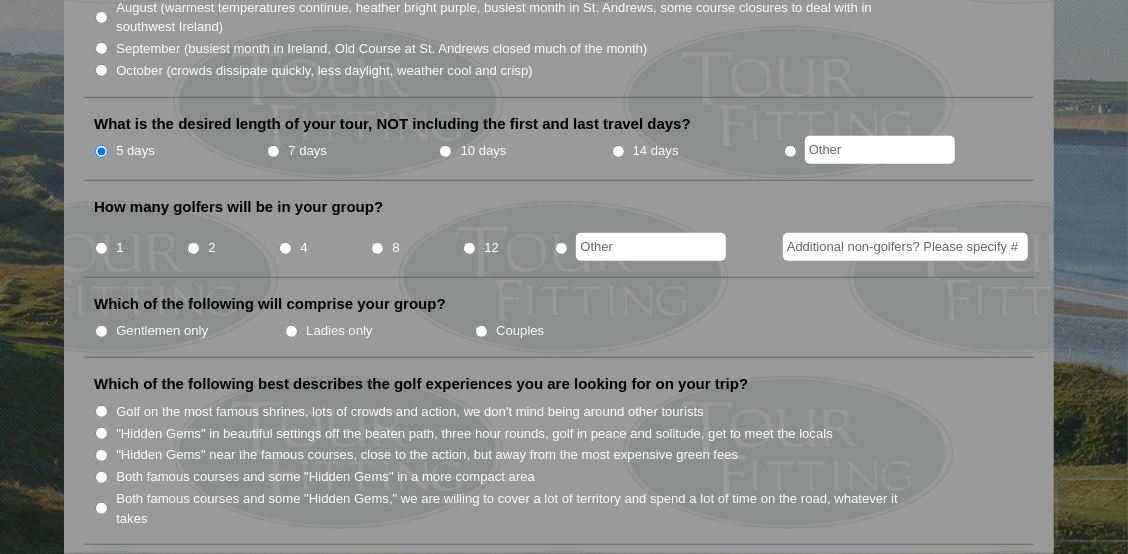 scroll, scrollTop: 760, scrollLeft: 0, axis: vertical 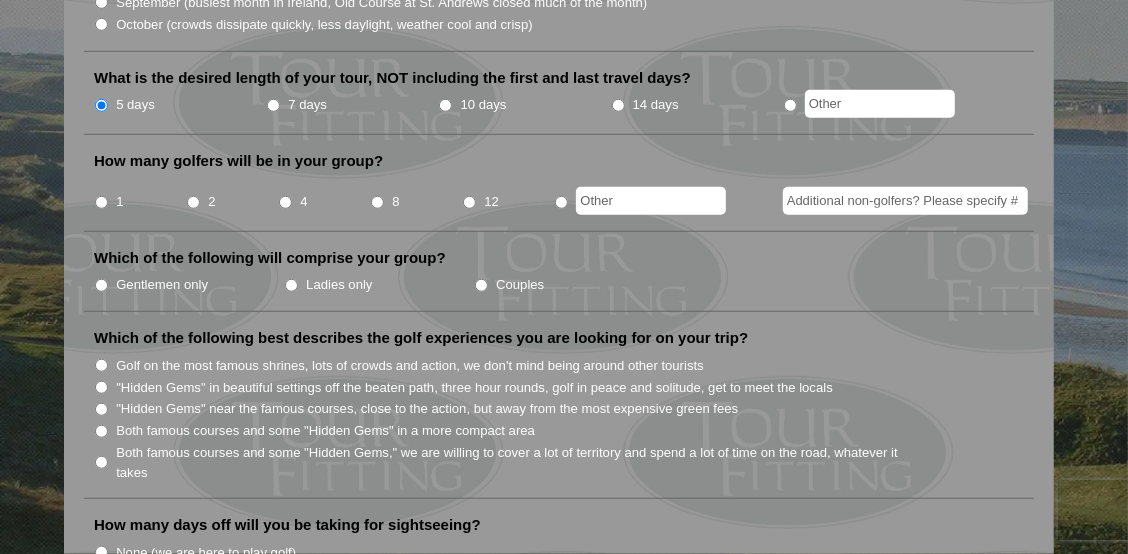 click on "4" at bounding box center [285, 202] 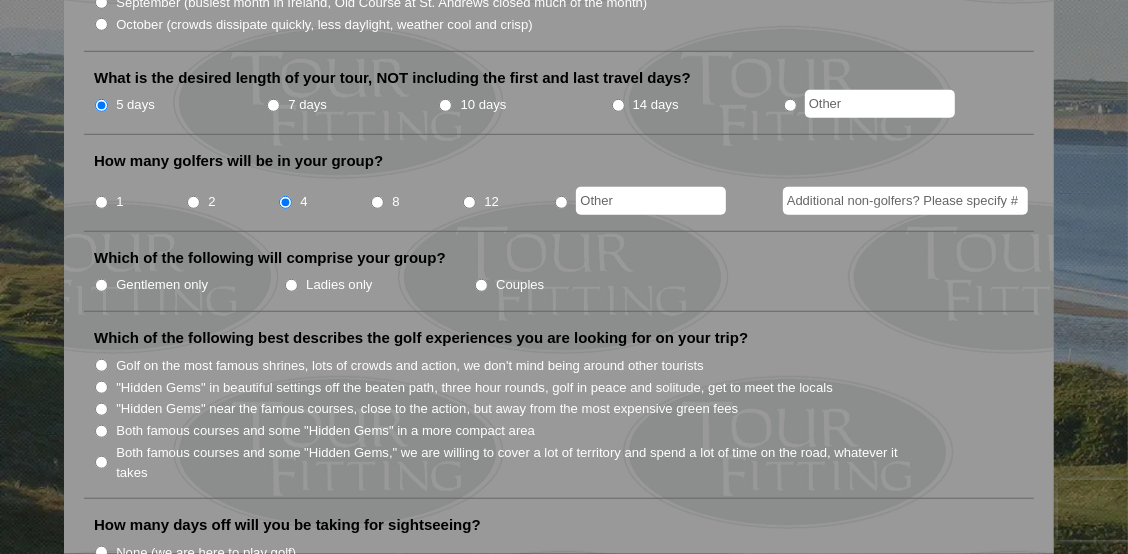 click on "Gentlemen only" at bounding box center (101, 285) 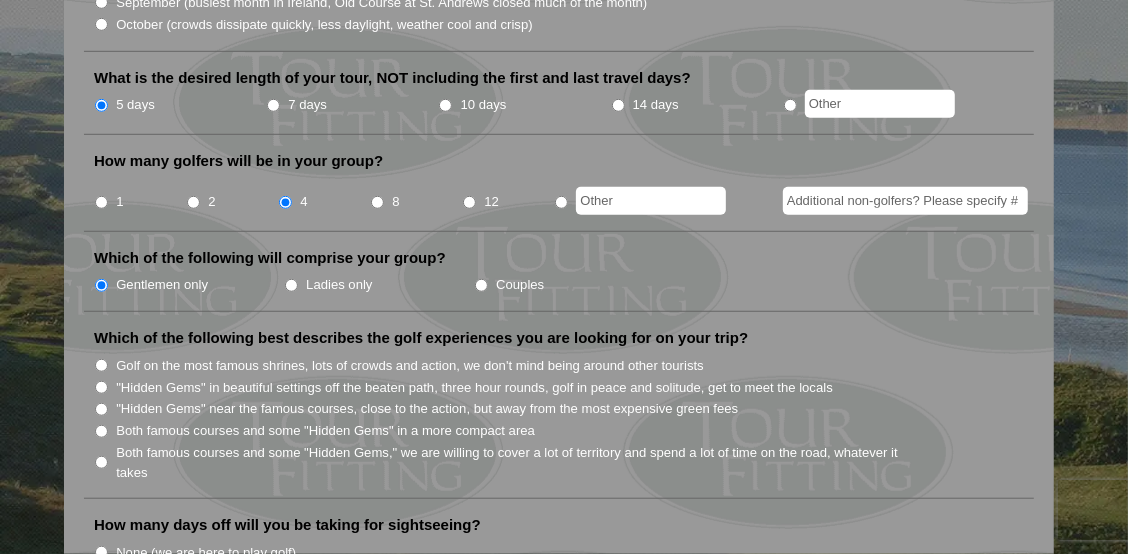 click on "Ladies only" at bounding box center [291, 285] 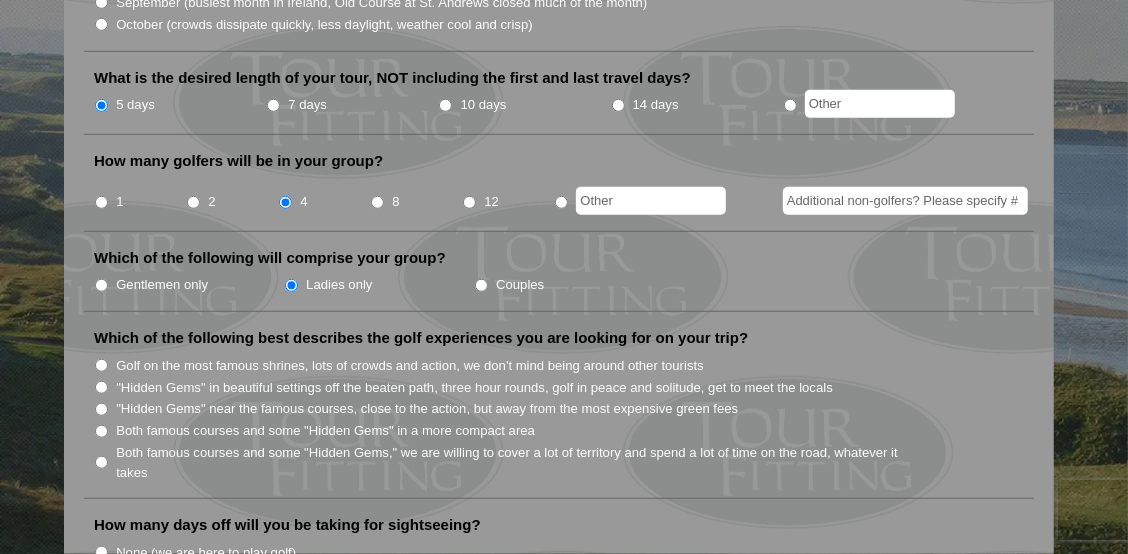 click on "Couples" at bounding box center [481, 285] 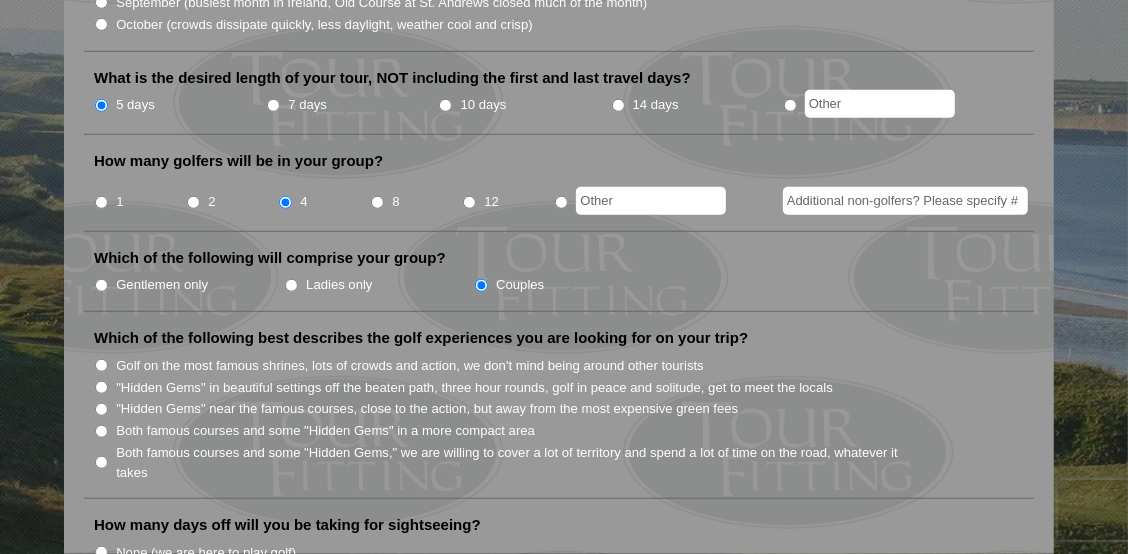click on "Gentlemen only" at bounding box center [101, 285] 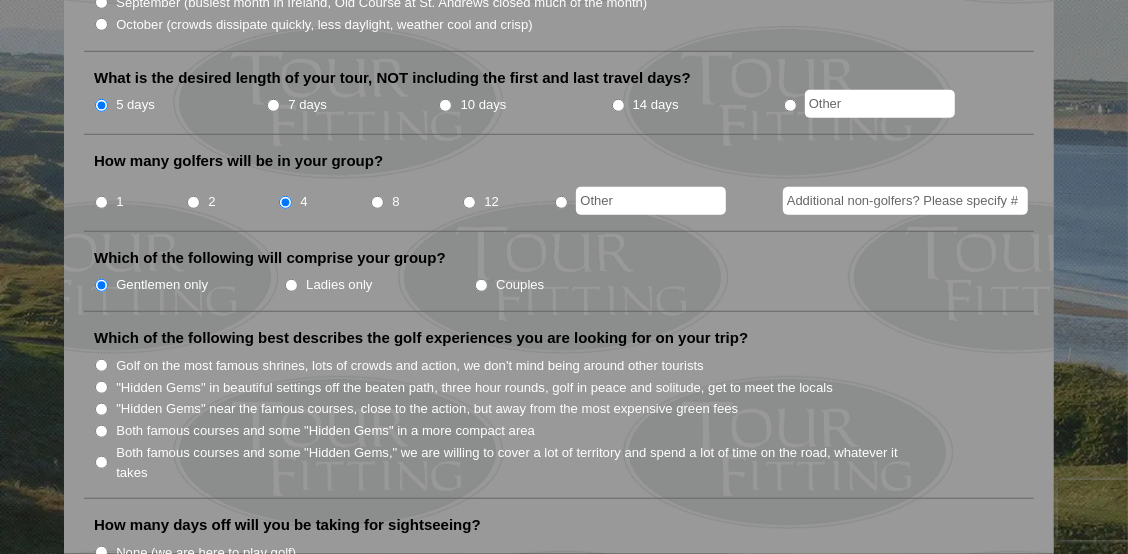click on "Ladies only" at bounding box center [291, 285] 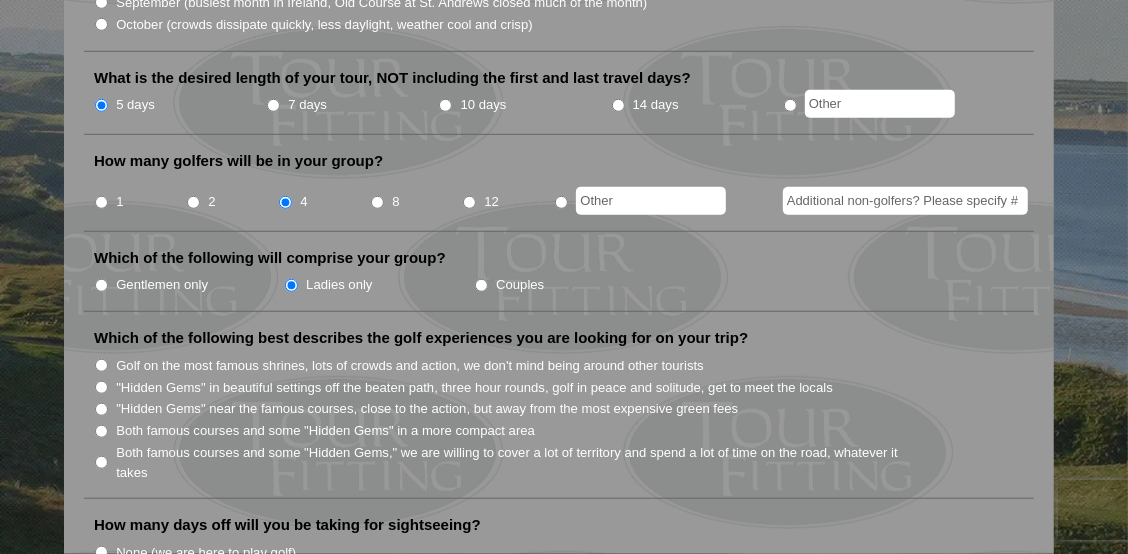 click on "Gentlemen only" at bounding box center (101, 285) 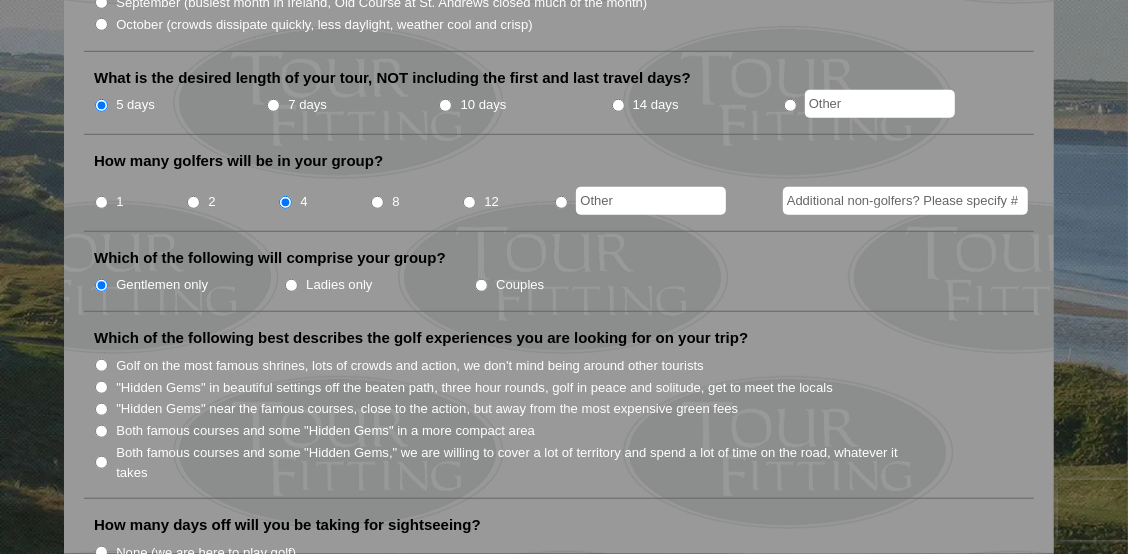 drag, startPoint x: 1141, startPoint y: 551, endPoint x: 986, endPoint y: 434, distance: 194.20093 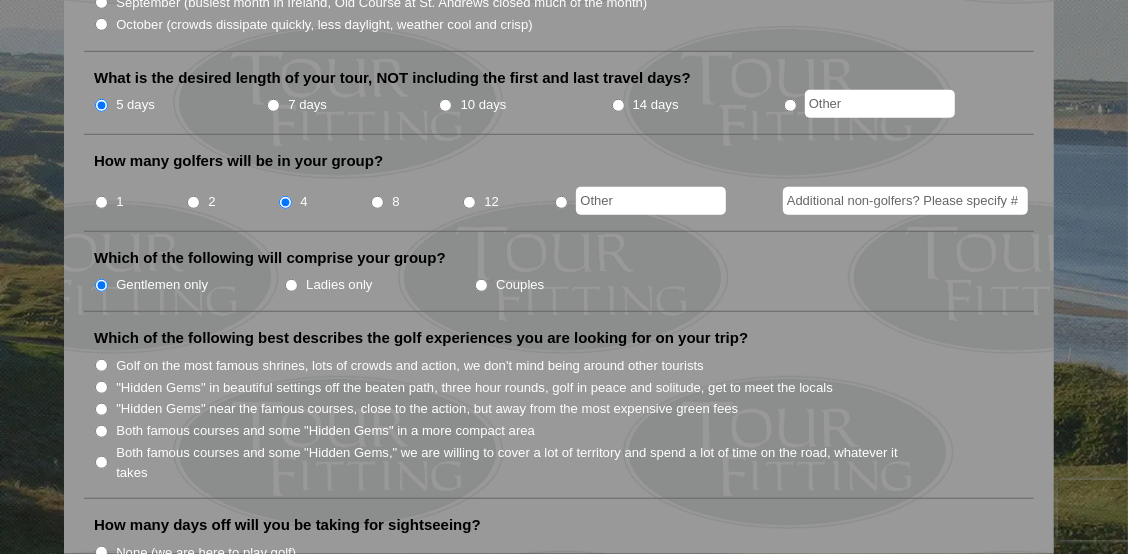 click on "Both famous courses and some "Hidden Gems" in a more compact area" at bounding box center [567, 430] 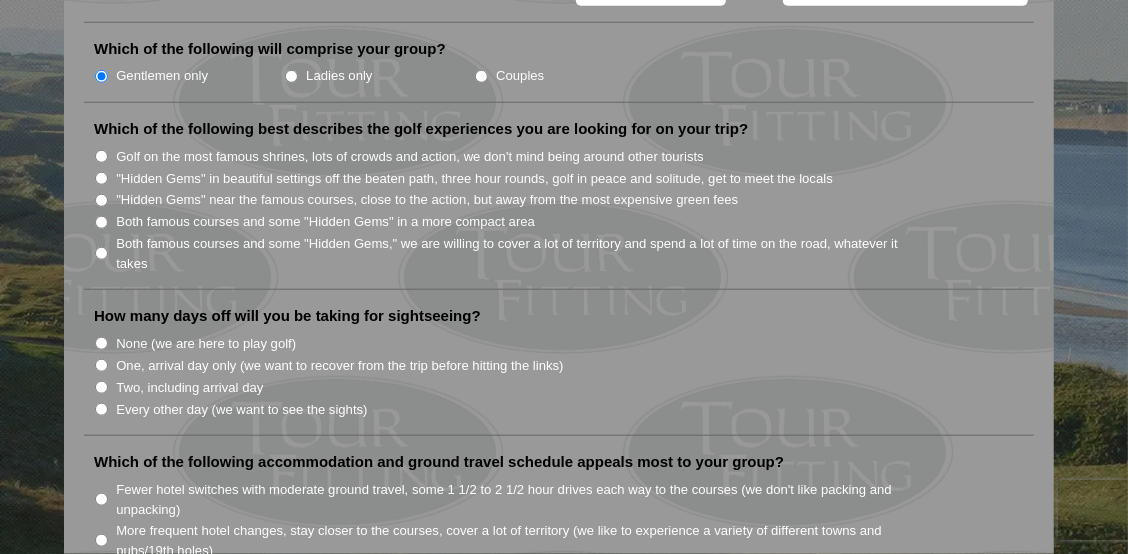 scroll, scrollTop: 999, scrollLeft: 0, axis: vertical 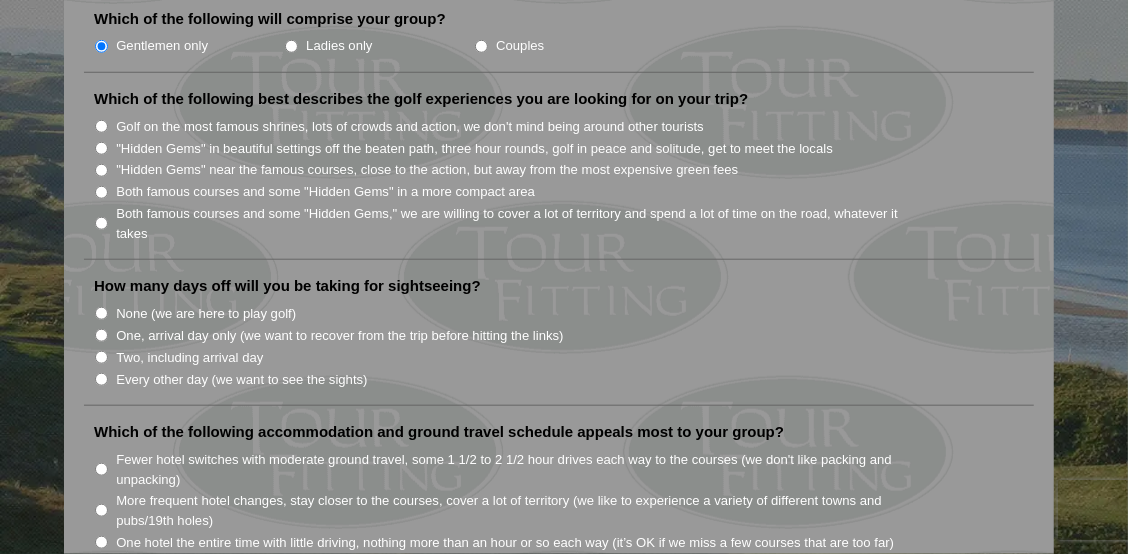 click on ""Hidden Gems" in beautiful settings off the beaten path, three hour rounds, golf in peace and solitude, get to meet the locals" at bounding box center [101, 148] 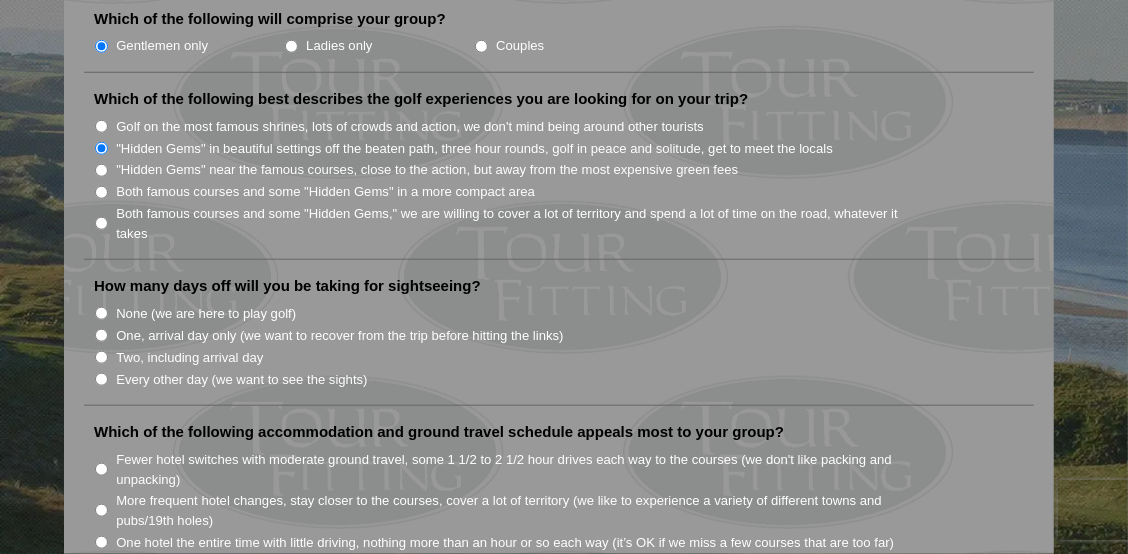 click on ""Hidden Gems" near the famous courses, close to the action, but away from the most expensive green fees" at bounding box center (101, 170) 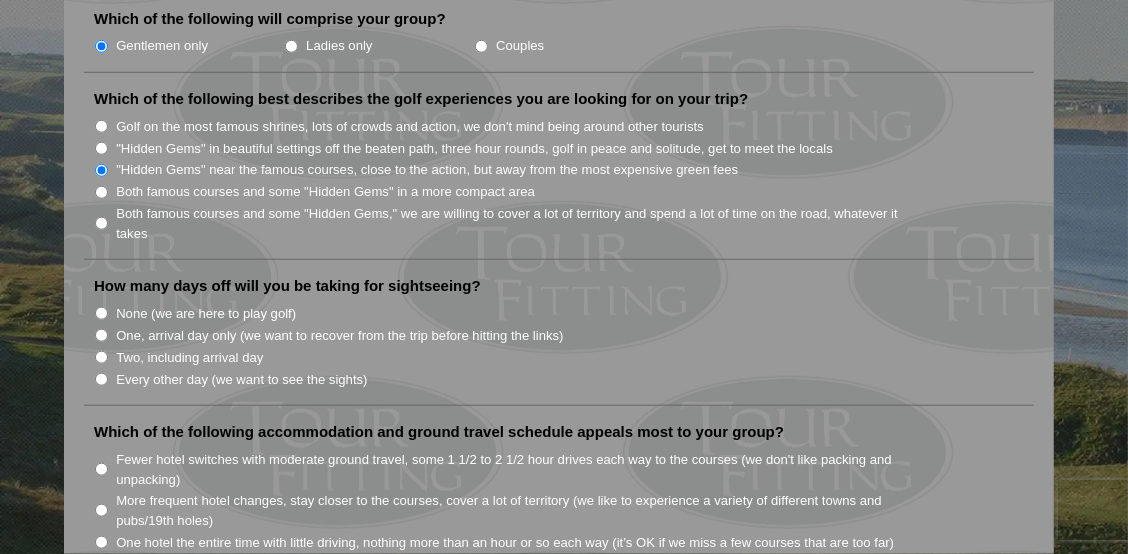 click on ""Hidden Gems" in beautiful settings off the beaten path, three hour rounds, golf in peace and solitude, get to meet the locals" at bounding box center [101, 148] 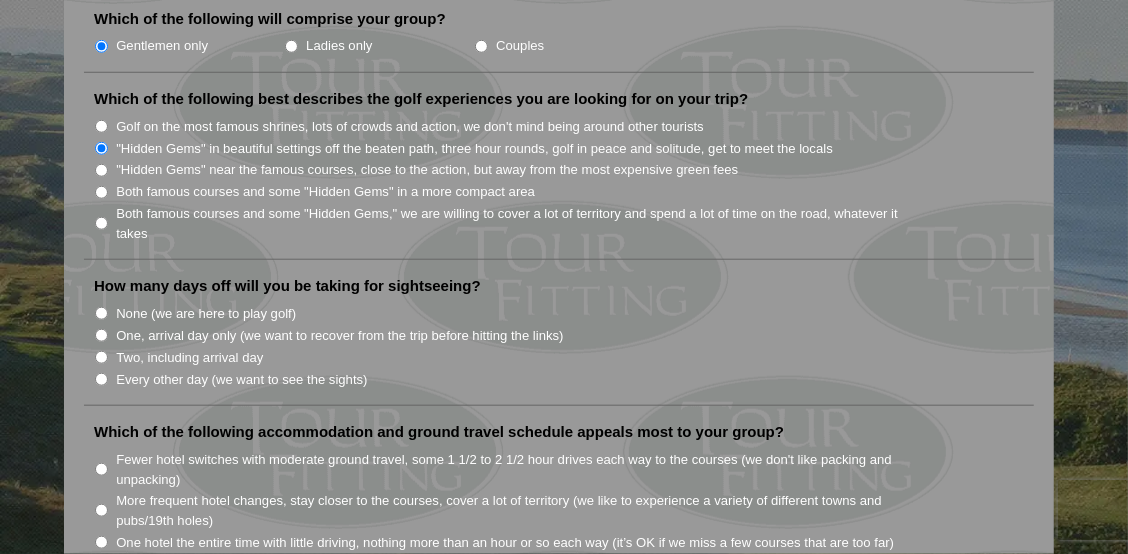click on "None (we are here to play golf)" at bounding box center (101, 313) 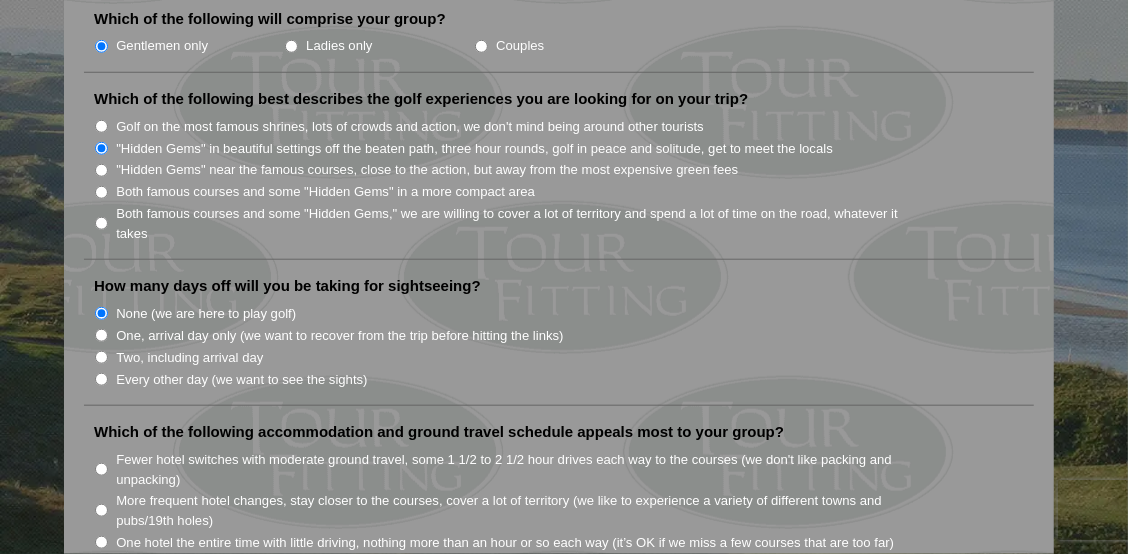 click on "One, arrival day only (we want to recover from the trip before hitting the links)" at bounding box center (101, 335) 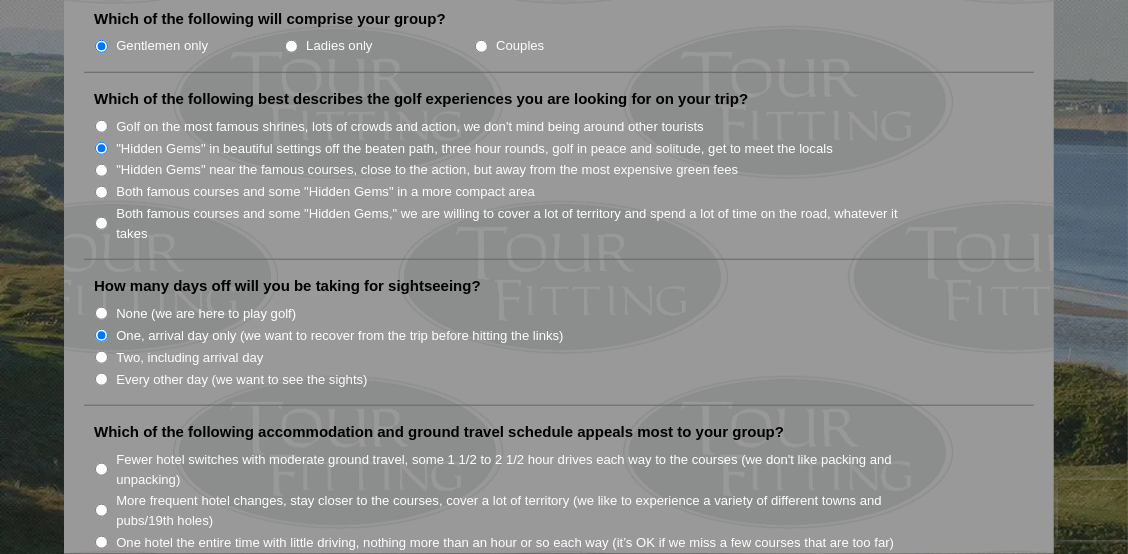 click on "Two, including arrival day" at bounding box center [101, 357] 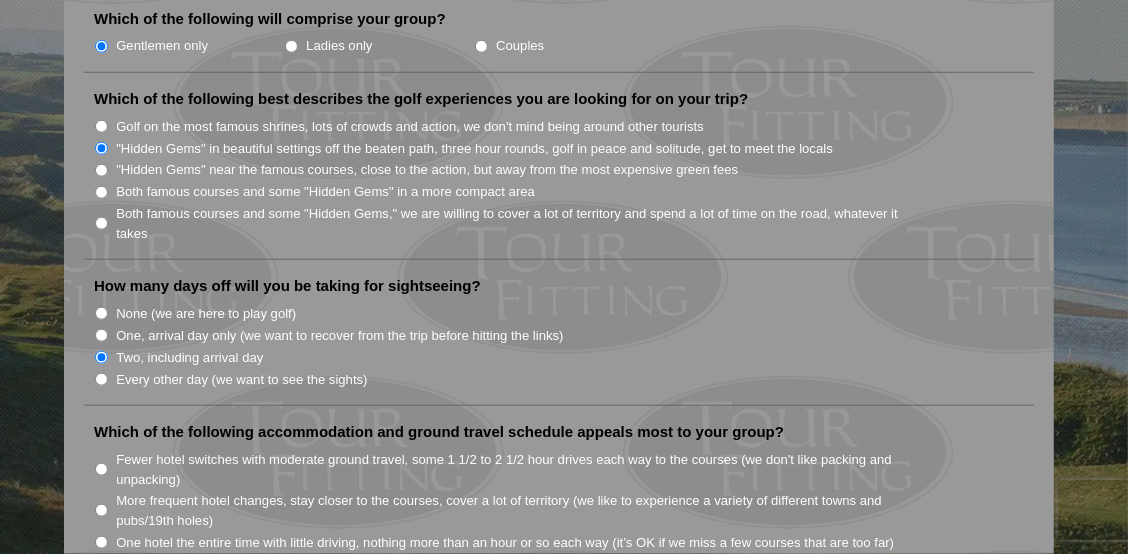click on "Every other day (we want to see the sights)" at bounding box center (101, 379) 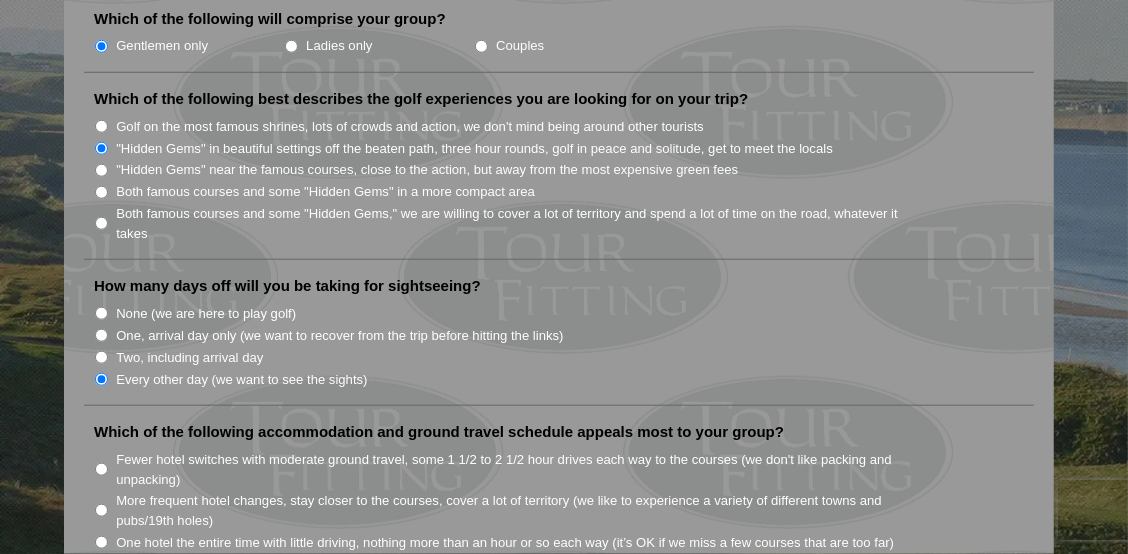 click on "None (we are here to play golf)" at bounding box center (101, 313) 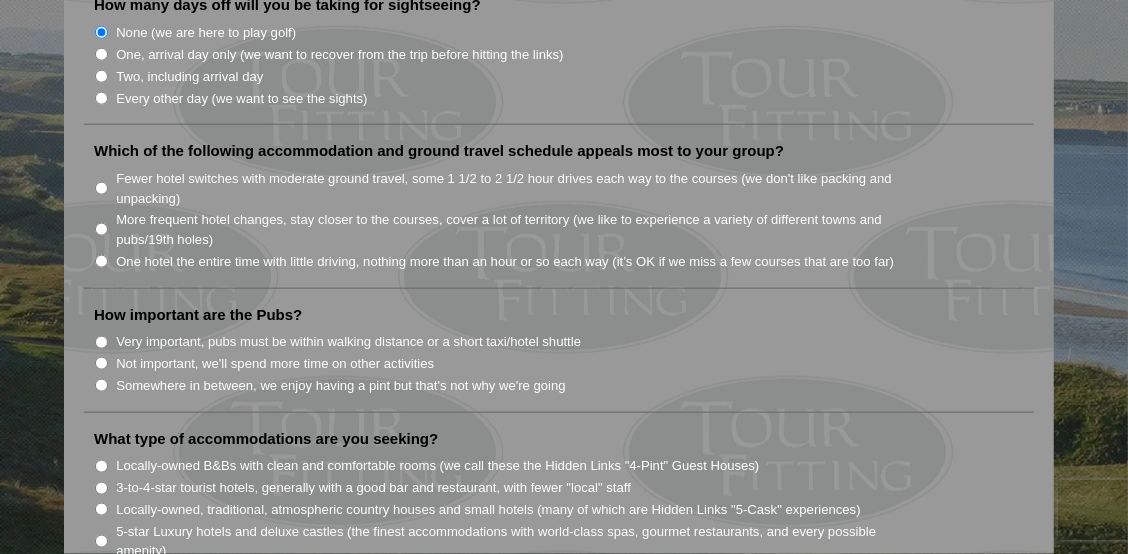 scroll, scrollTop: 1306, scrollLeft: 0, axis: vertical 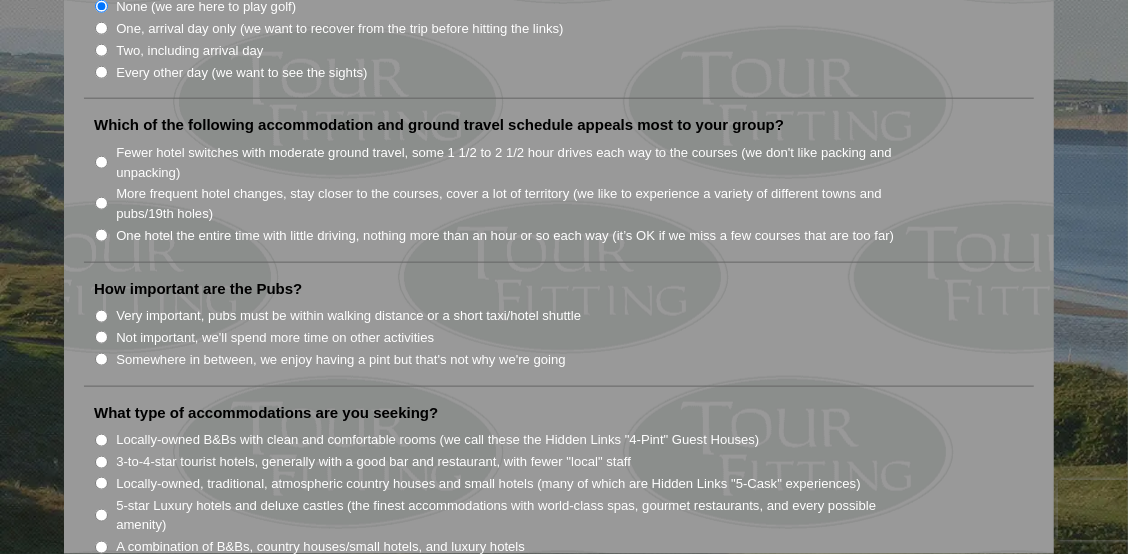 click on "One hotel the entire time with little driving, nothing more than an hour or so each way (it’s OK if we miss a few courses that are too far)" at bounding box center (101, 235) 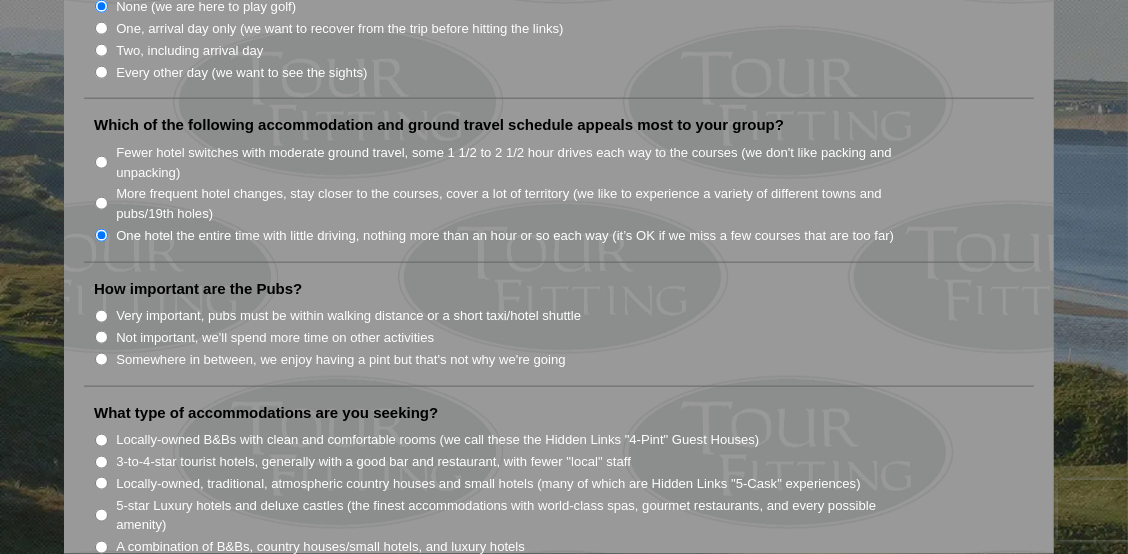 click on "Fewer hotel switches with moderate ground travel, some 1 1/2 to 2 1/2 hour drives each way to the courses (we don't like packing and unpacking)" at bounding box center [101, 162] 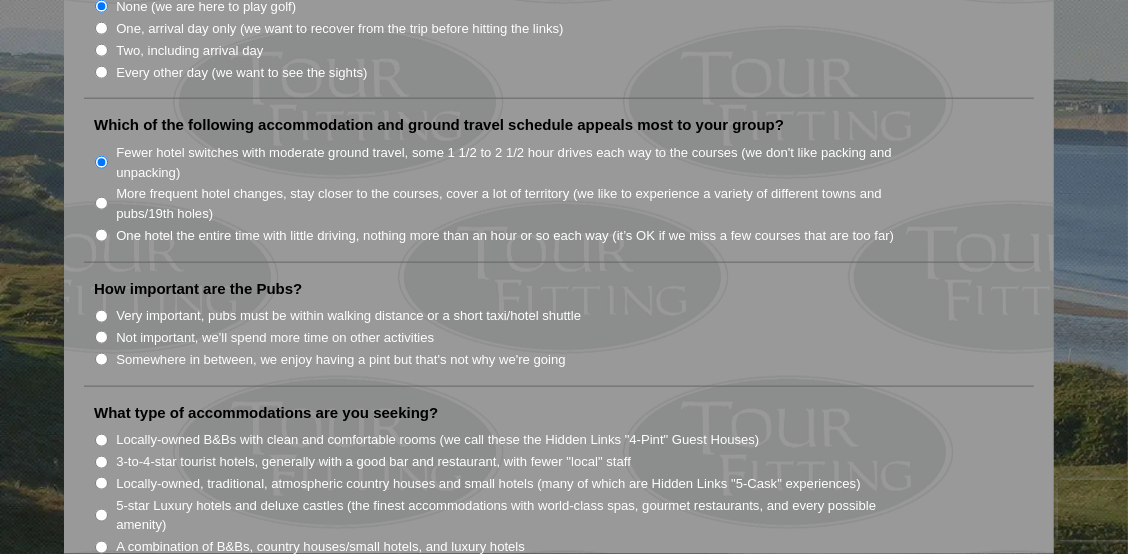 click on "Not important, we'll spend more time on other activities" at bounding box center (101, 337) 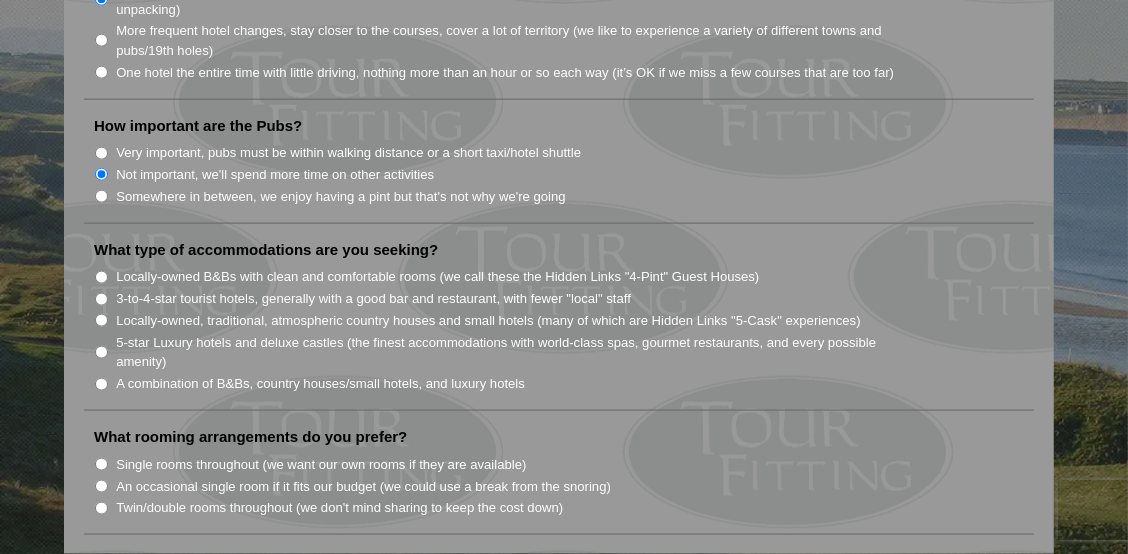 scroll, scrollTop: 1506, scrollLeft: 0, axis: vertical 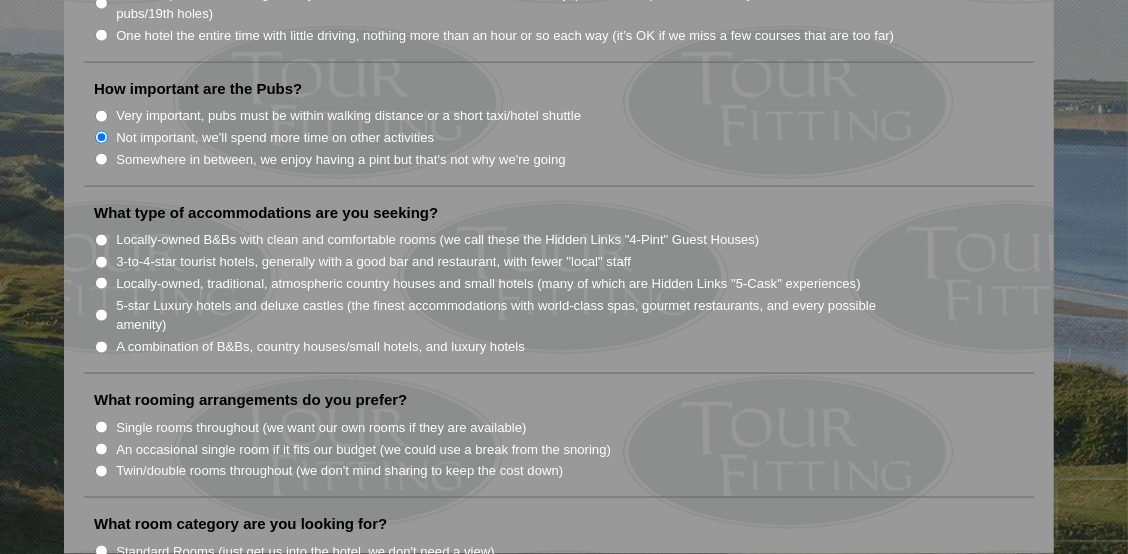 click on "Locally-owned, traditional, atmospheric country houses and small hotels (many of which are Hidden Links "5-Cask" experiences)" at bounding box center (488, 284) 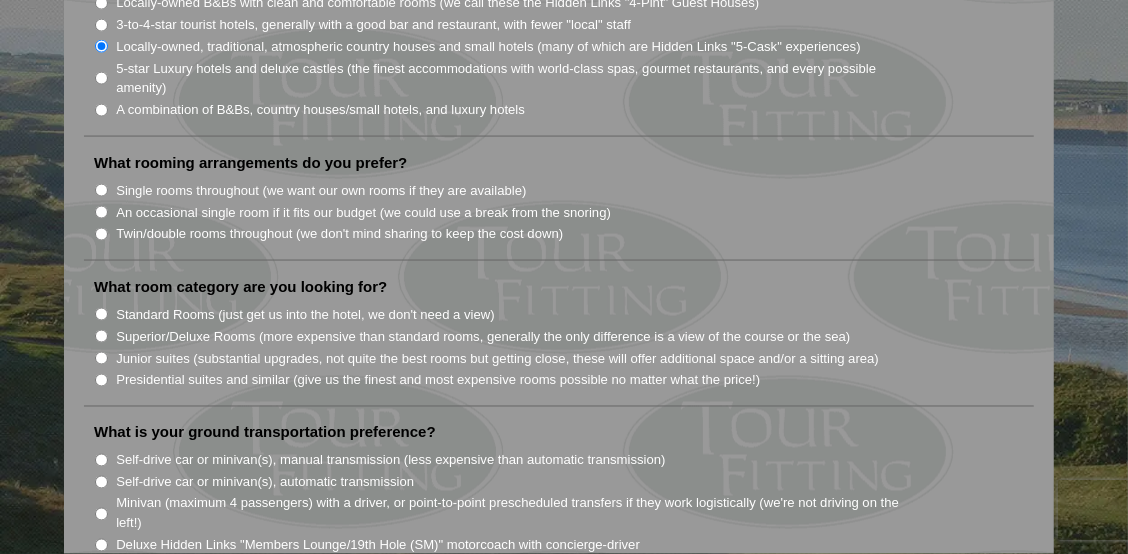scroll, scrollTop: 1746, scrollLeft: 0, axis: vertical 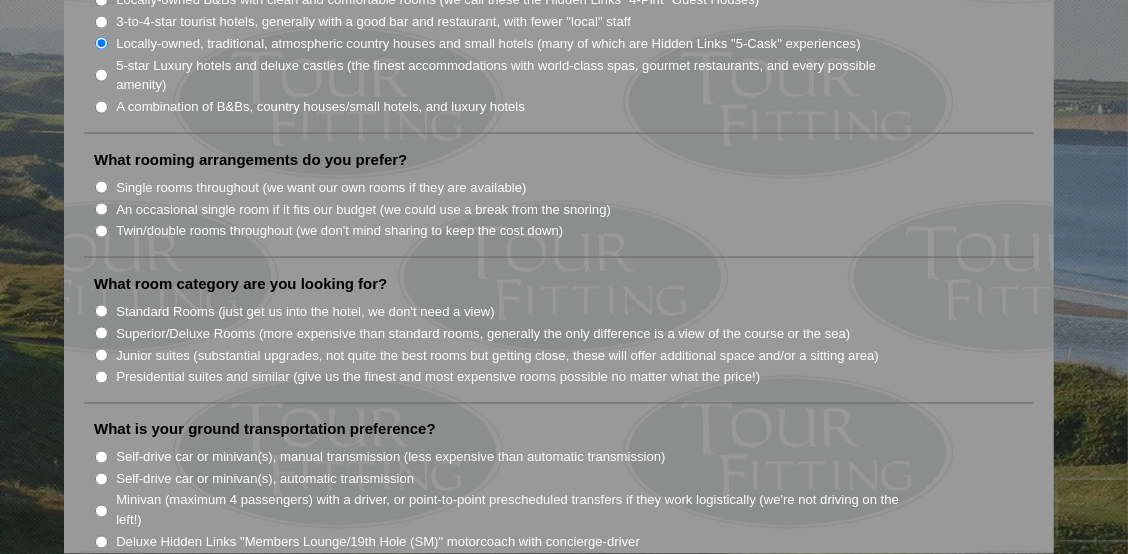 click on "5-star Luxury hotels and deluxe castles (the finest accommodations with world-class spas, gourmet restaurants, and every possible amenity)" at bounding box center (101, 75) 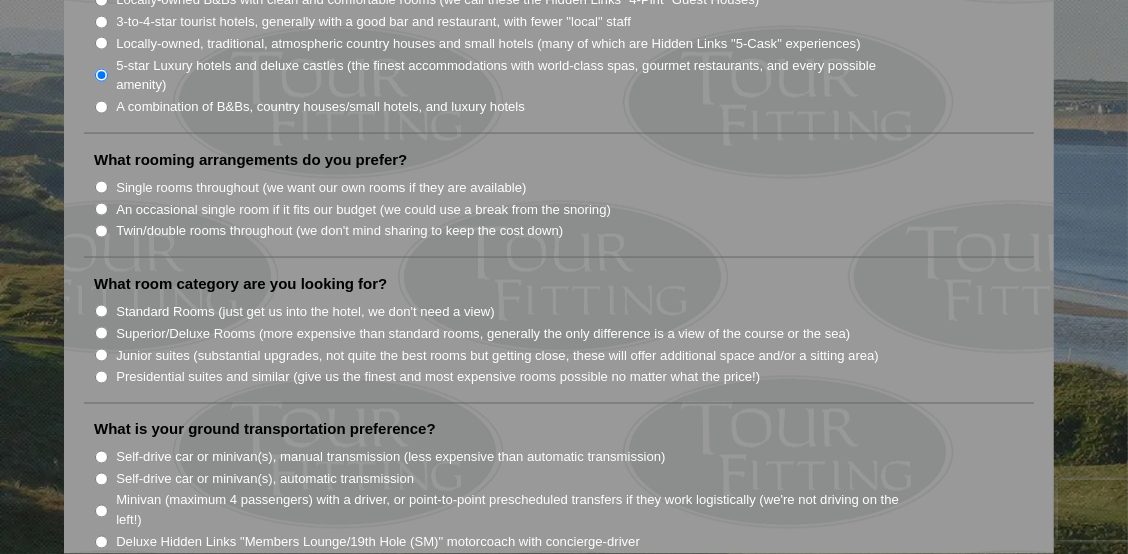 click on "Welcome to Tour Fitting SM ! This feature, unique and original to Hidden Links, asks a series of questions to help determine what kind of tour will best fit your group. Tour Fitting SM  helps both us and our clients gain a better knowledge and understanding of what you want in your tour. Please submit your answers, and we will contact you shortly with a sample tour proposal to discuss further.
If you prefer, send us an email at  golf@hiddenlinksgolf.com  and tell us what you are looking for. Thank you!" at bounding box center [564, -133] 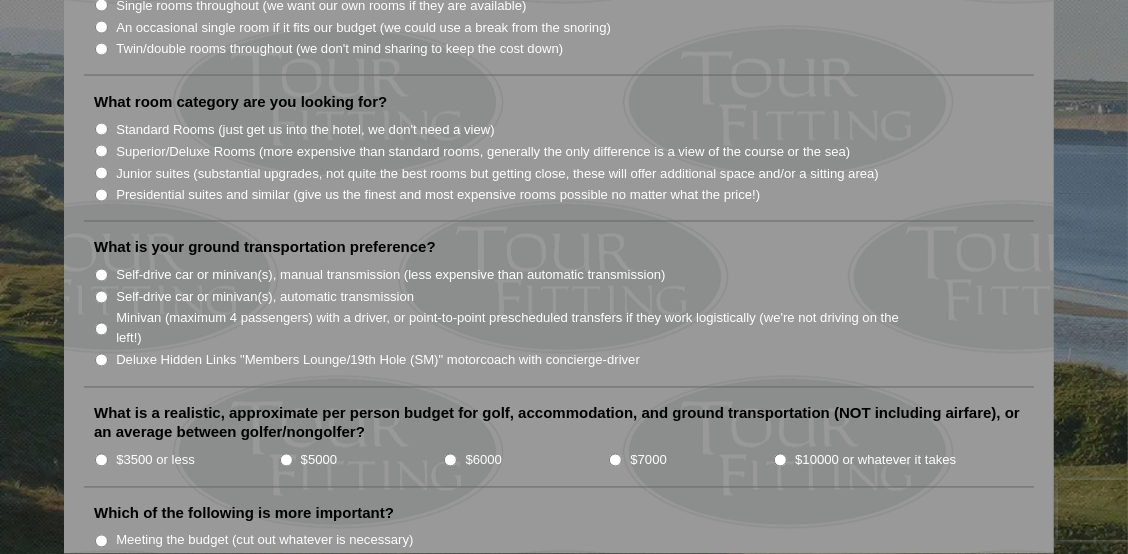 scroll, scrollTop: 1946, scrollLeft: 0, axis: vertical 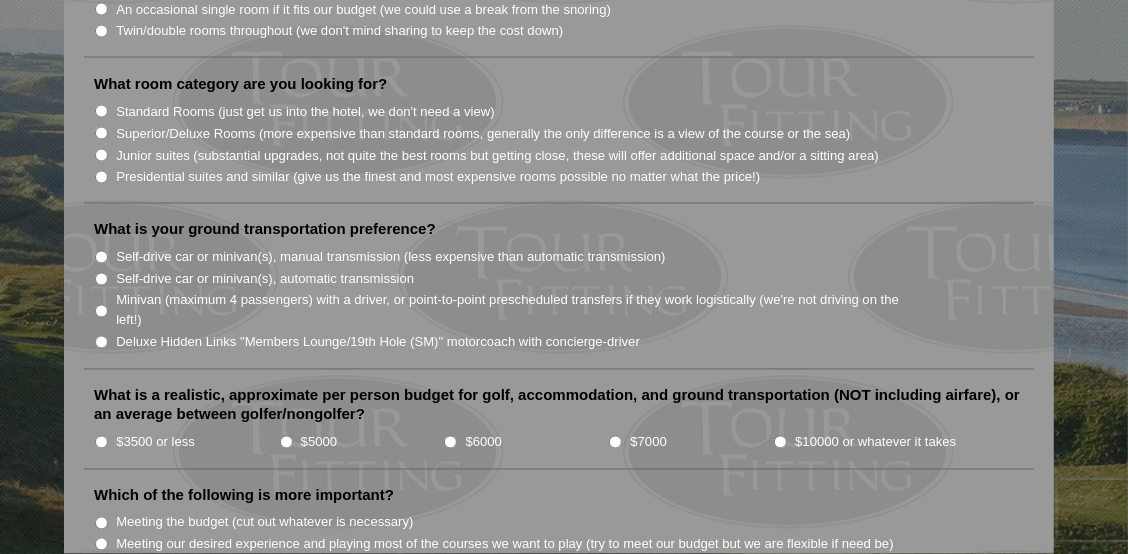 click on "$5000" at bounding box center (286, 442) 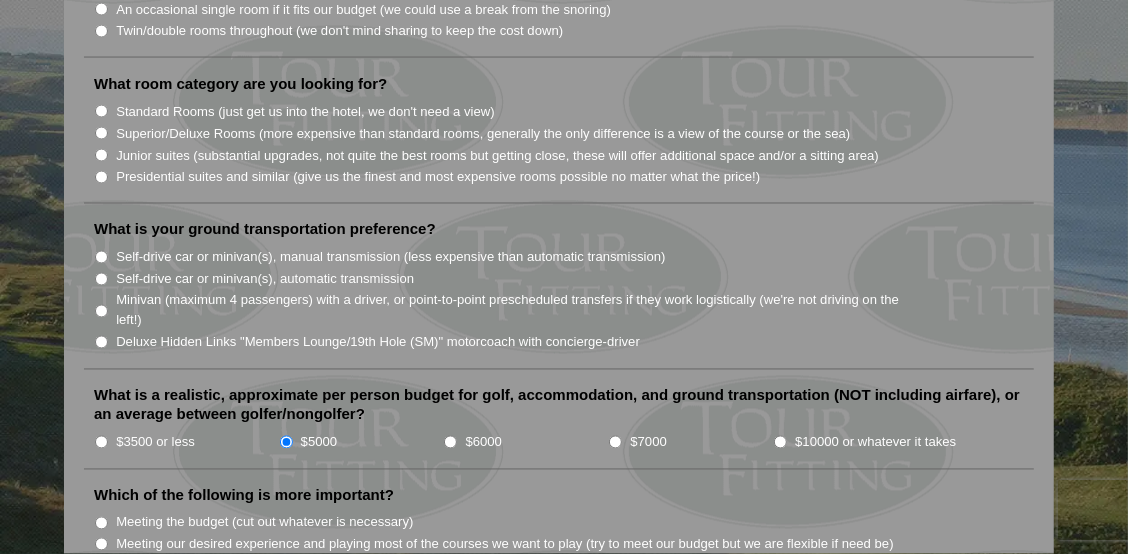 click on "$6000" at bounding box center (450, 442) 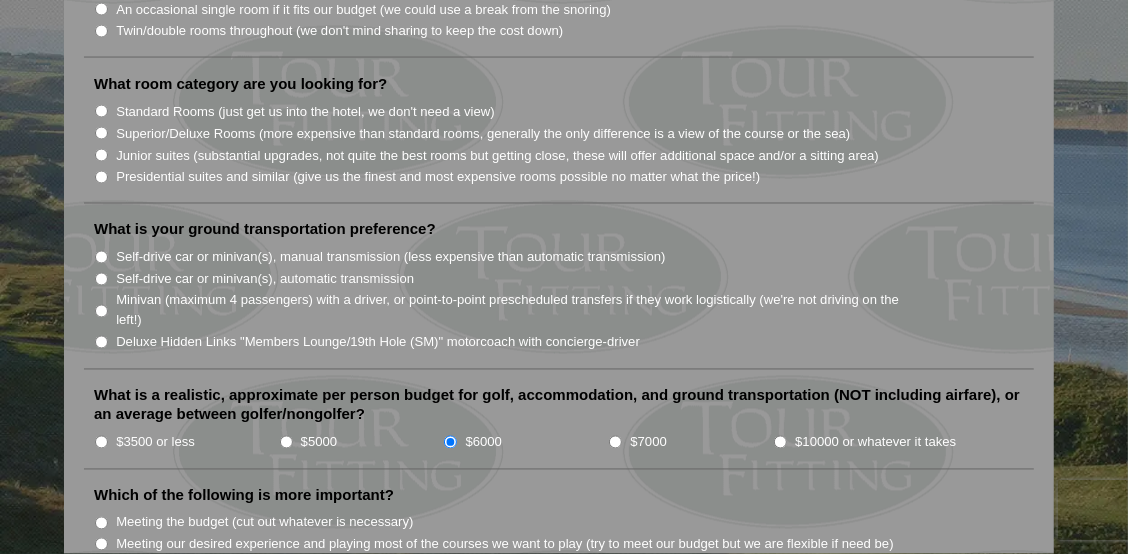 click on "$5000" at bounding box center (286, 442) 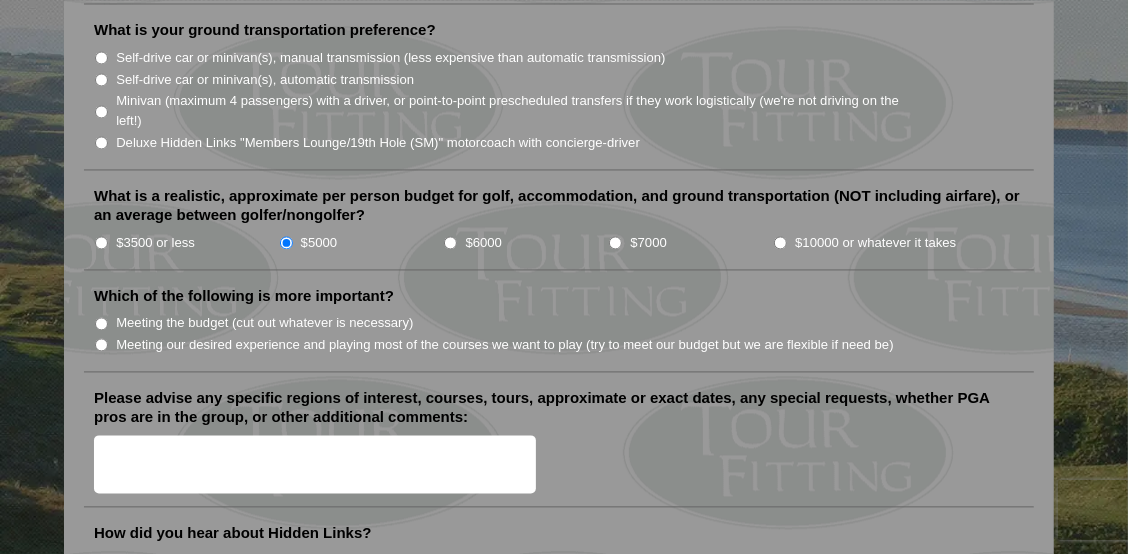 scroll, scrollTop: 2146, scrollLeft: 0, axis: vertical 